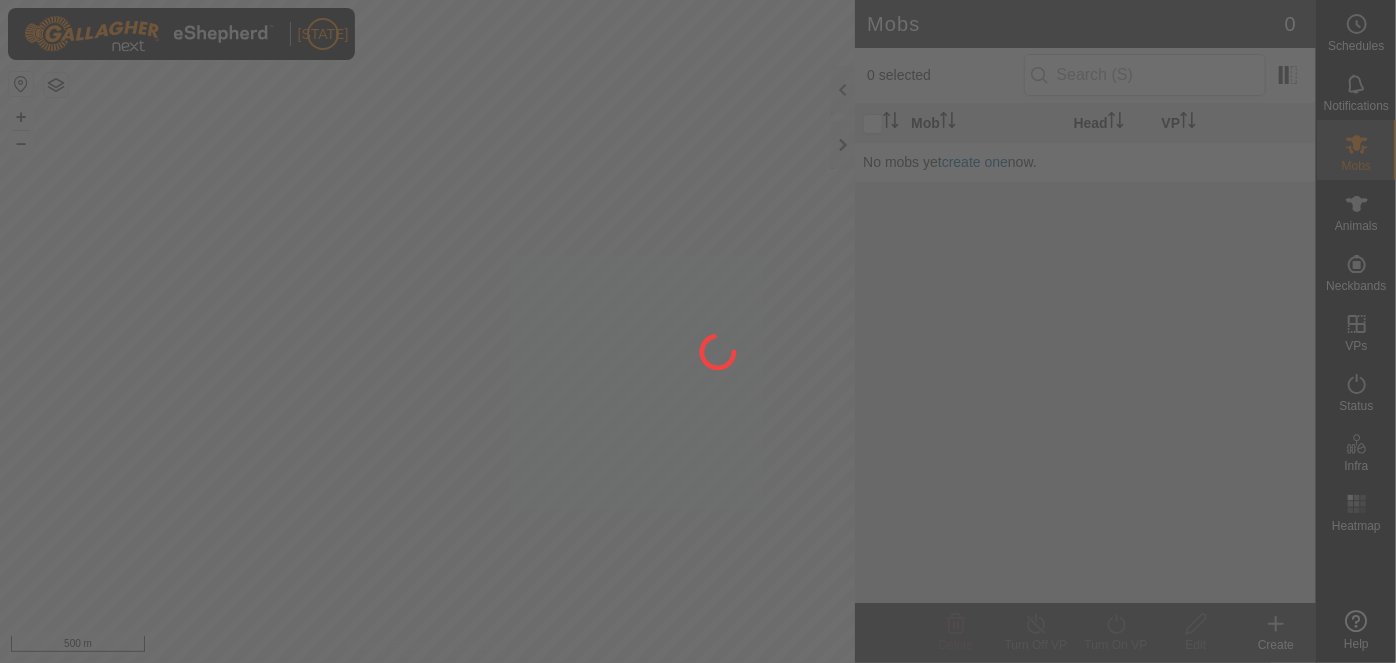 scroll, scrollTop: 0, scrollLeft: 0, axis: both 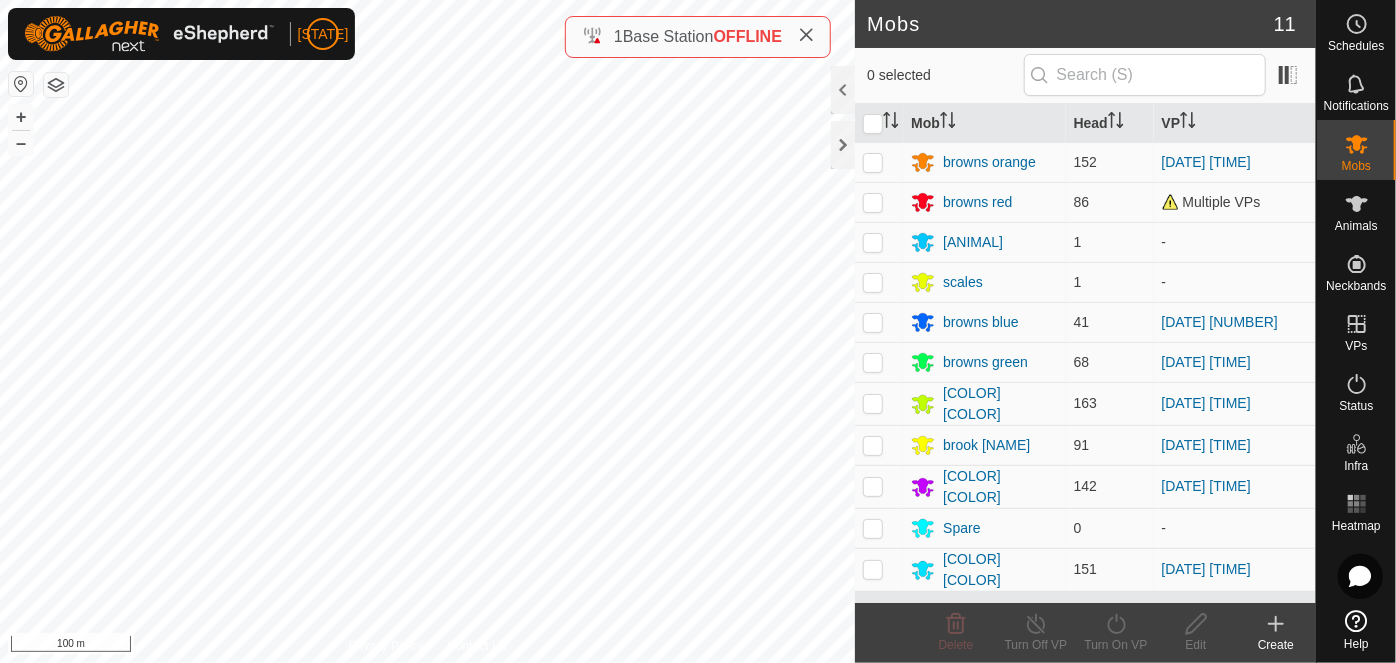 click on "AK Schedules Notifications Mobs Animals Neckbands VPs Status Infra Heatmap Help Mobs 11  0 selected   Mob   Head   VP  browns orange 152 [DATE] [TIME] browns red 86 Multiple VPs calf  -  scales  -  browns blue 41 [DATE] [TIME] browns green 68 [DATE] [TIME] brook lime 163 [DATE] [TIME] brook yellow 91 [DATE] [TIME] browns purple 142 [DATE] [TIME] Spare  -  browns teal 151 [DATE] [TIME] Delete  Turn Off VP   Turn On VP   Edit   Create  Privacy Policy Contact Us
WP 42
Type:   trough
Capacity:  100L
Water Level:  100%
Drinkable:  Yes
+ – ⇧ i 100 m  Base Station  OFFLINE" at bounding box center (698, 331) 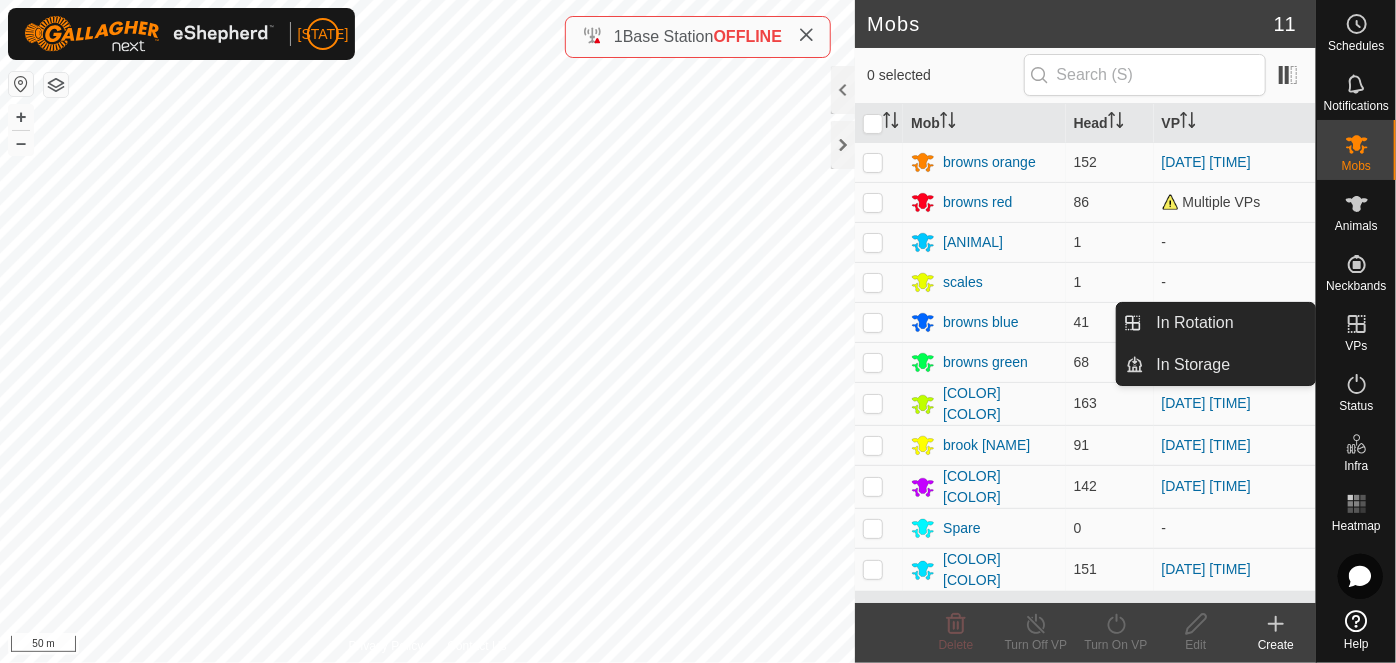 click 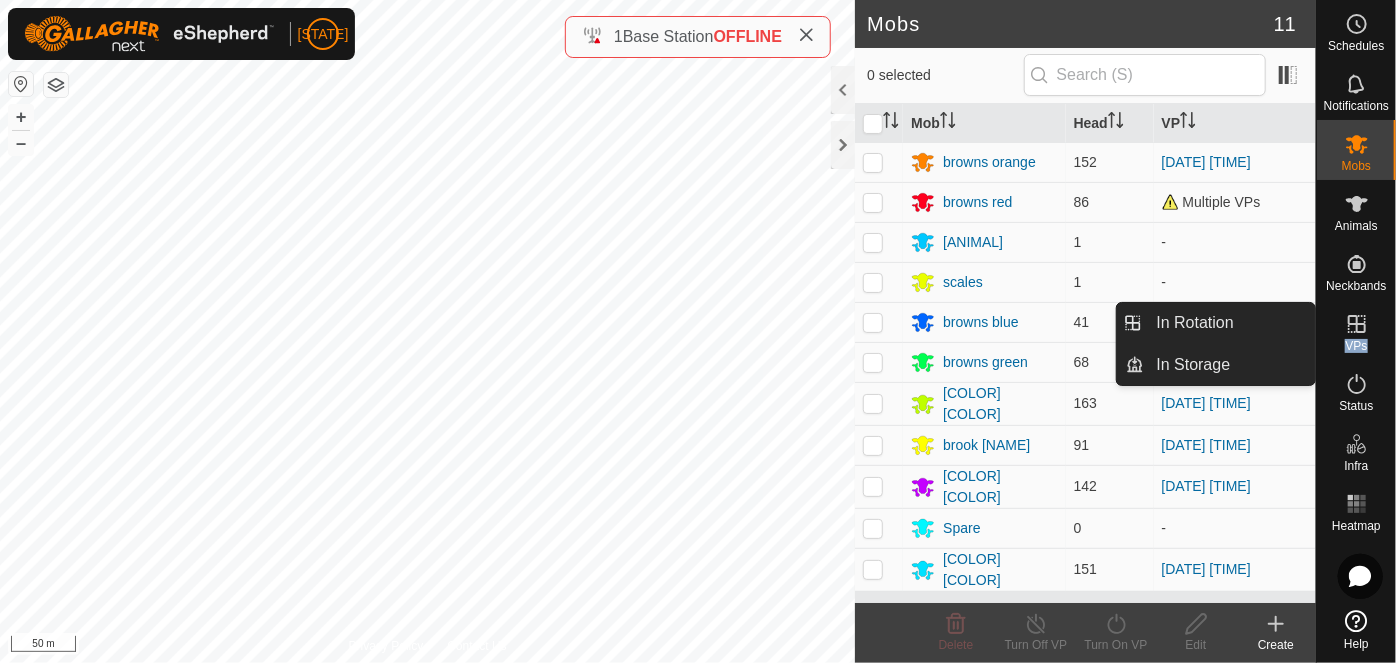 click 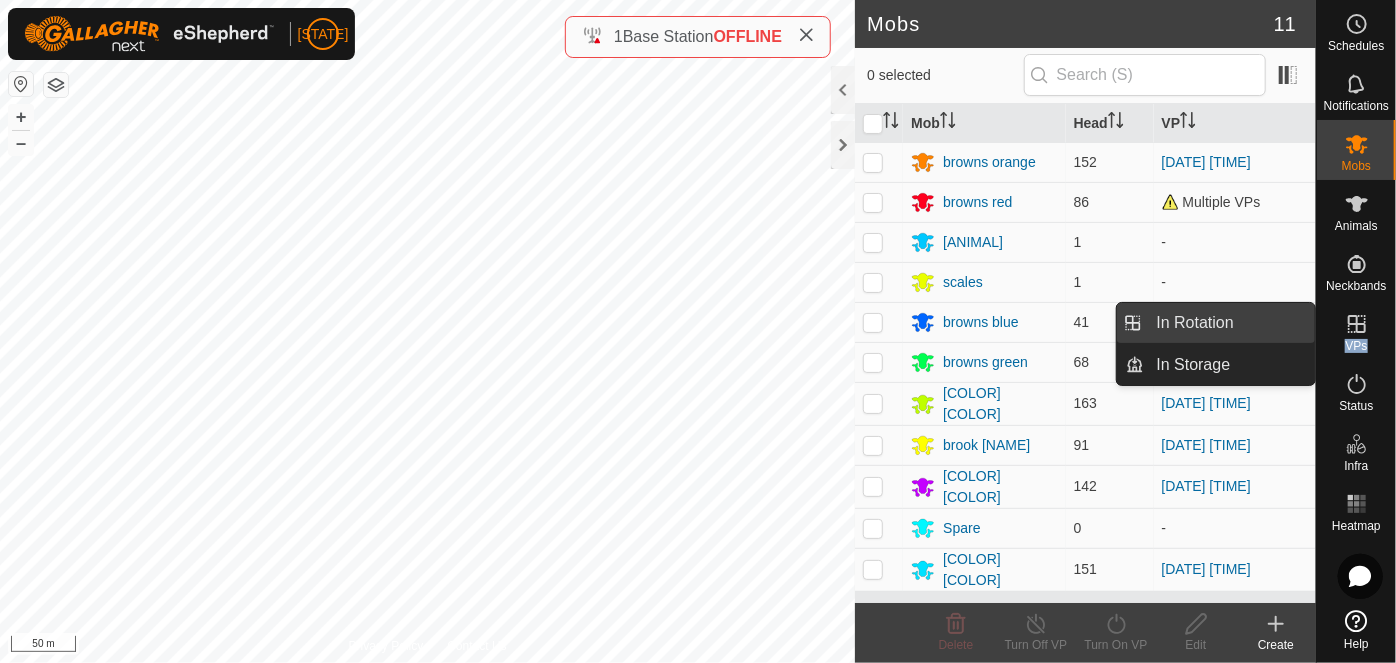 click on "In Rotation" at bounding box center [1230, 323] 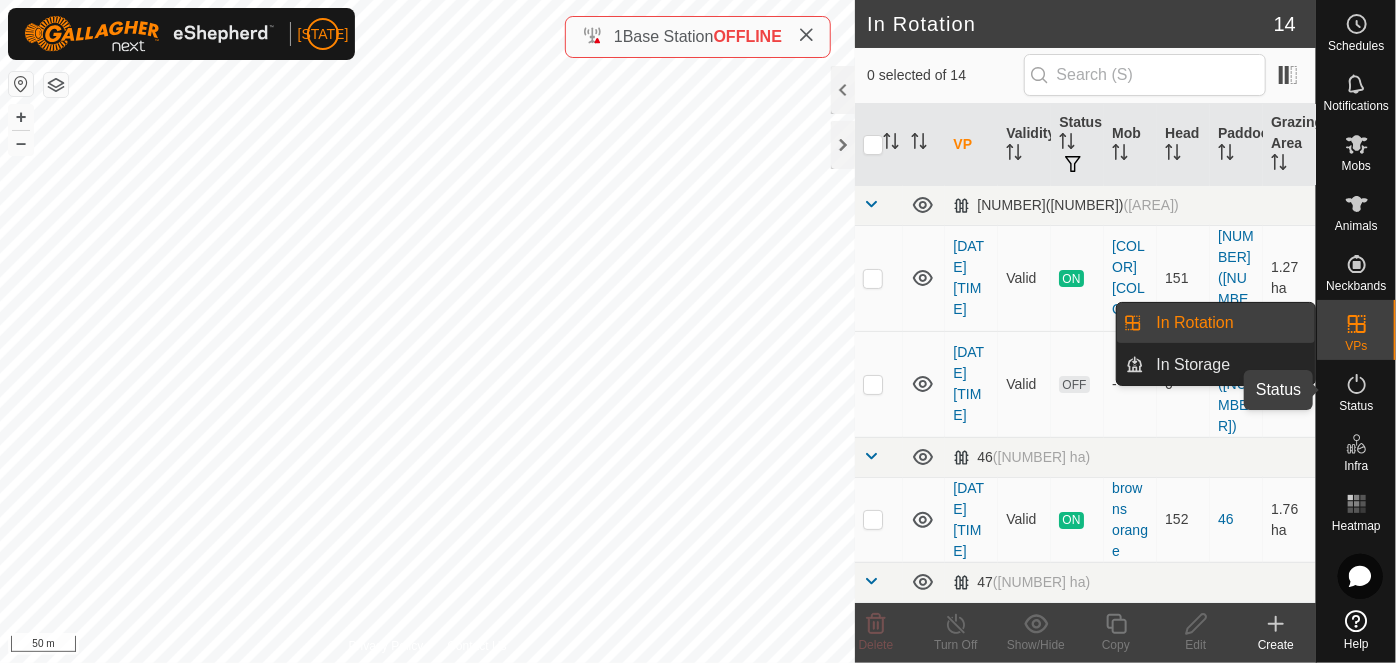 click 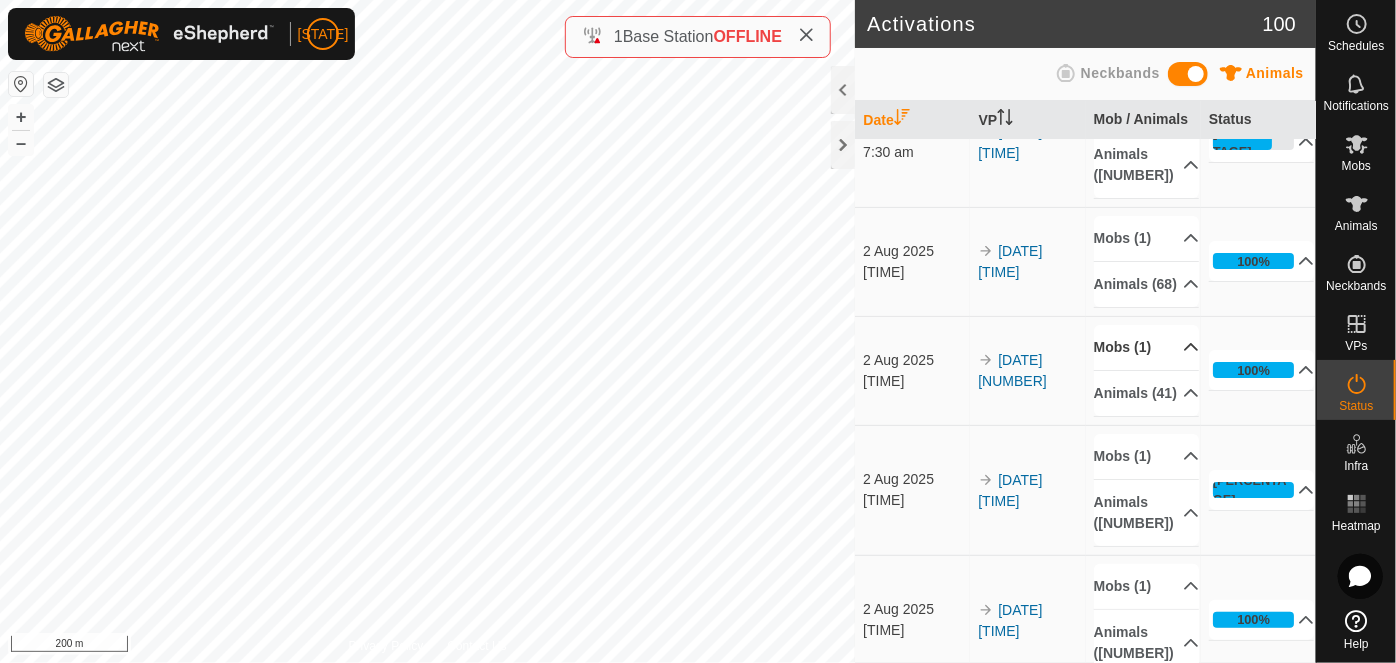 scroll, scrollTop: 181, scrollLeft: 0, axis: vertical 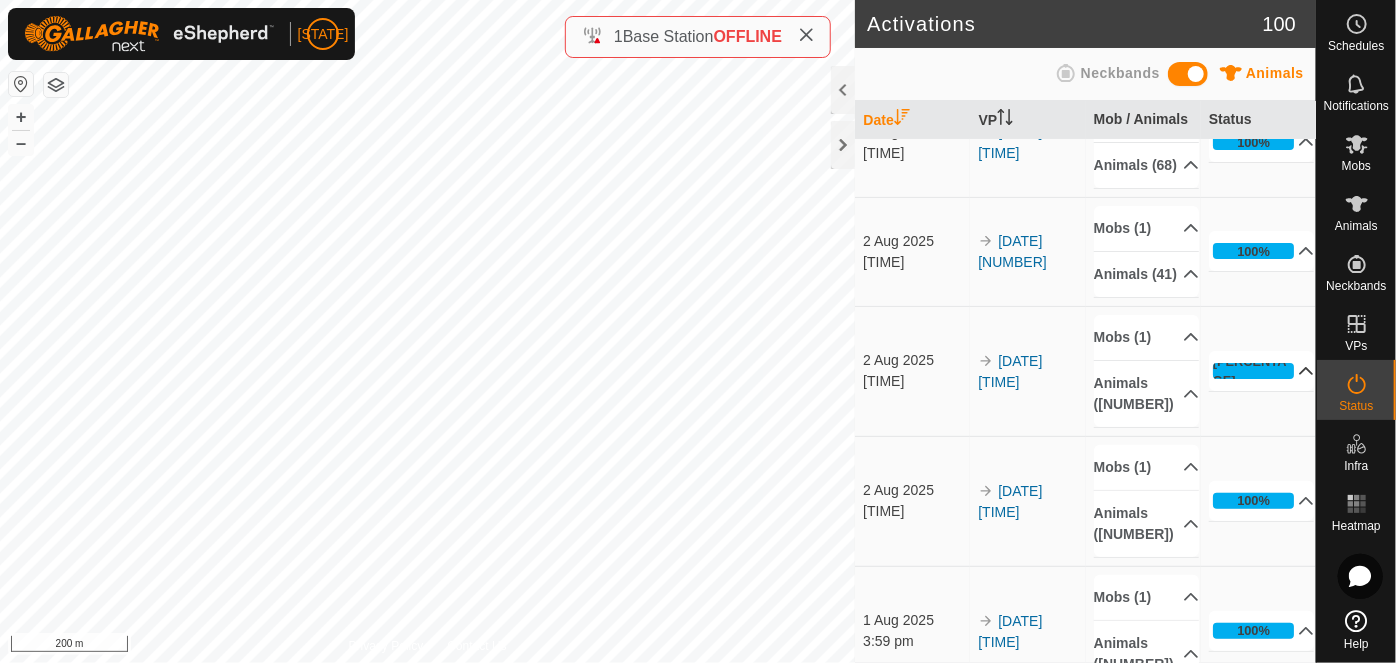 click on "99%" at bounding box center (1262, 371) 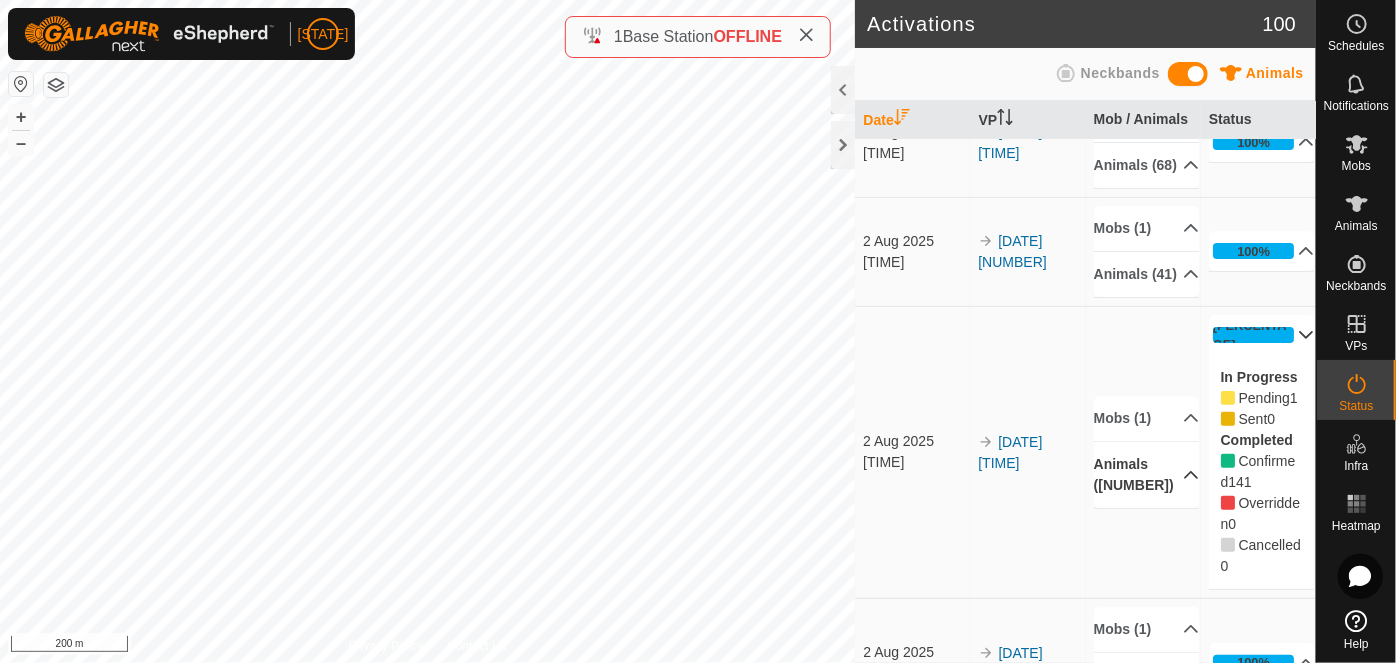 click on "Animals (142)" at bounding box center (1147, 475) 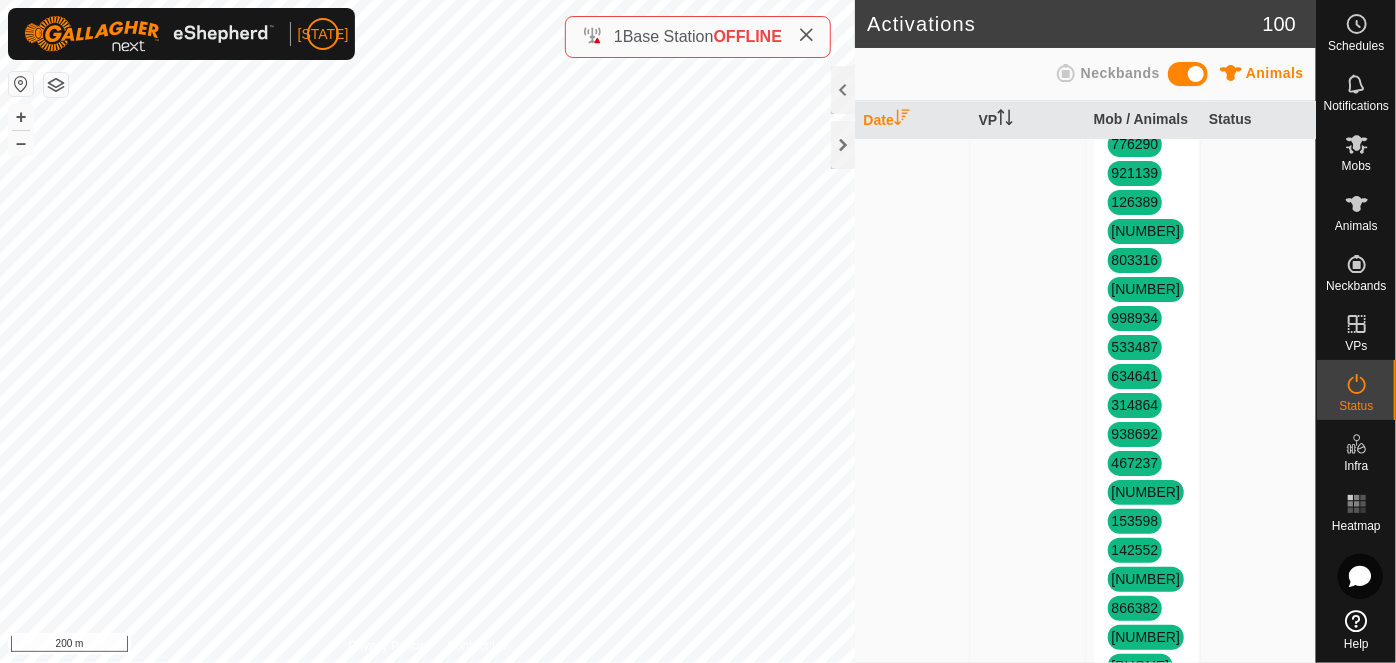 scroll, scrollTop: 3000, scrollLeft: 0, axis: vertical 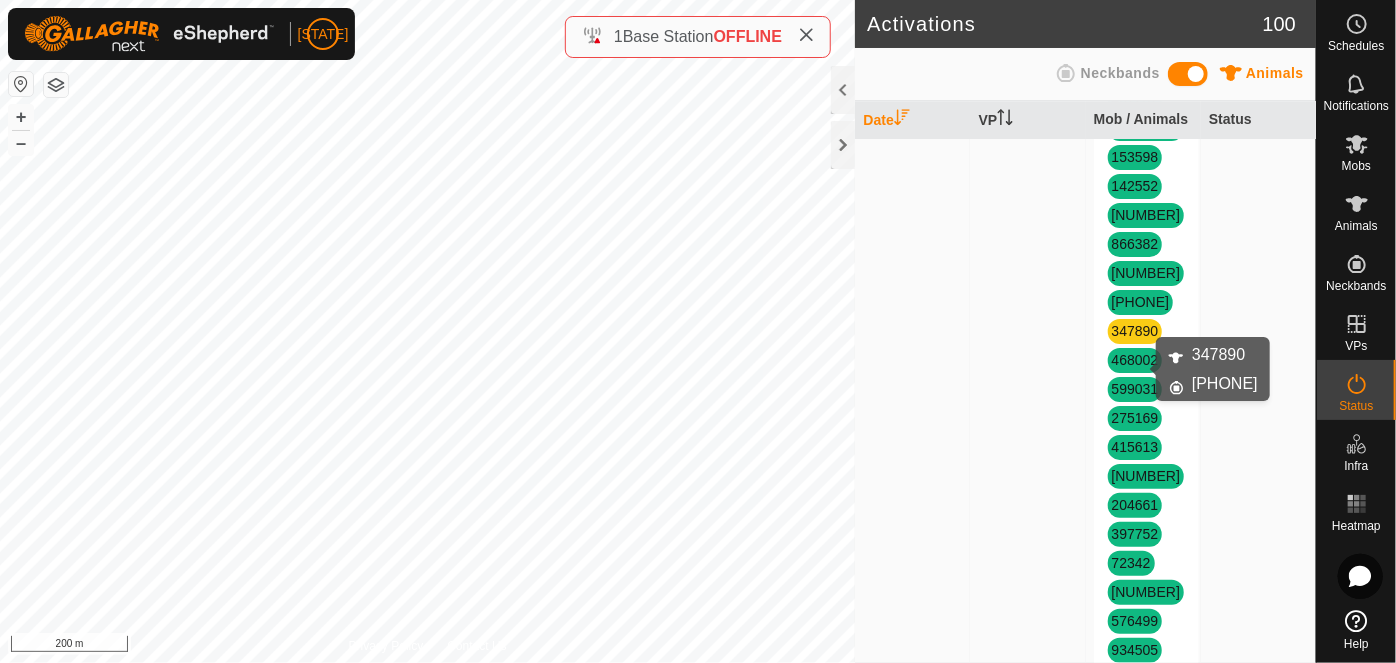 click on "347890" at bounding box center (1135, 331) 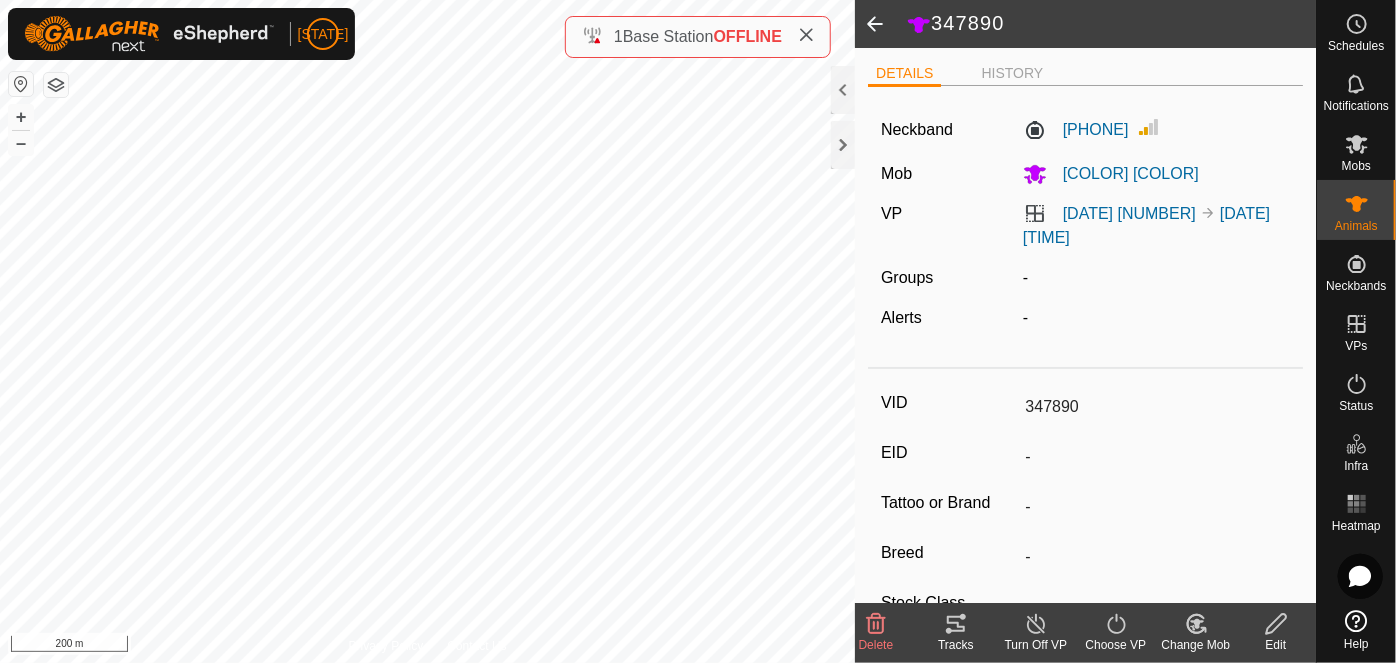 click 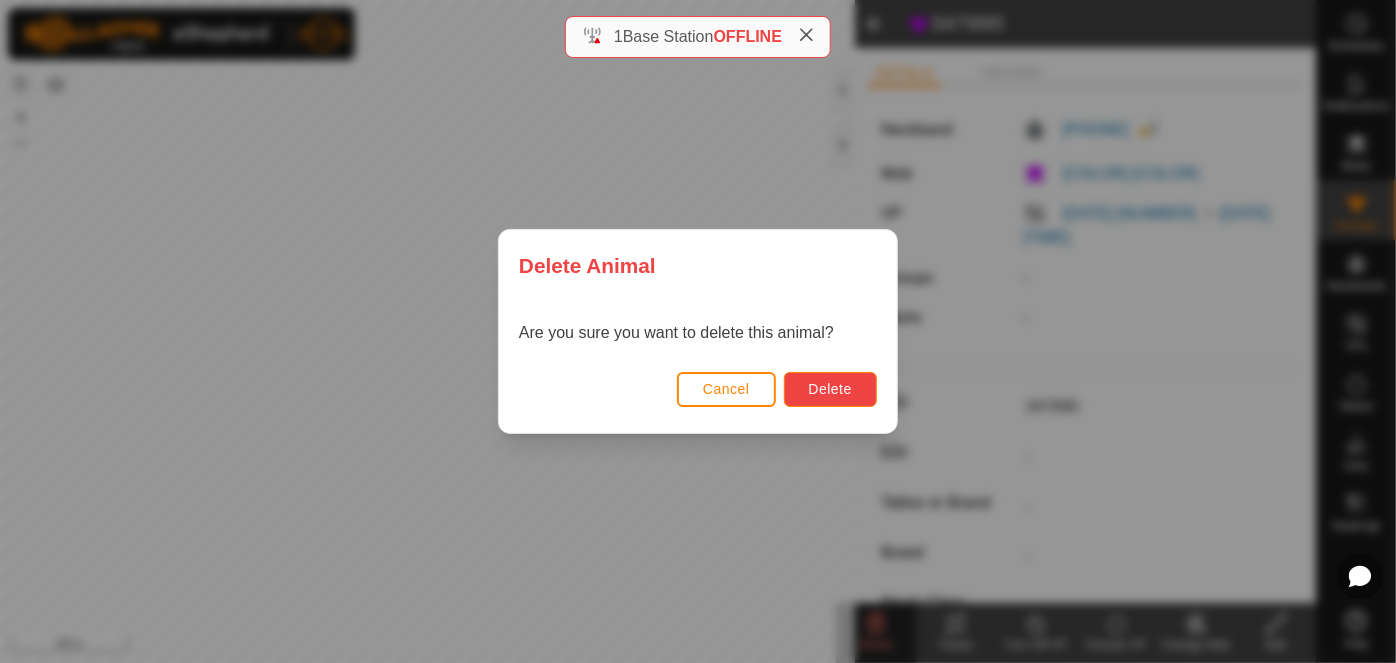 click on "Delete" at bounding box center (830, 389) 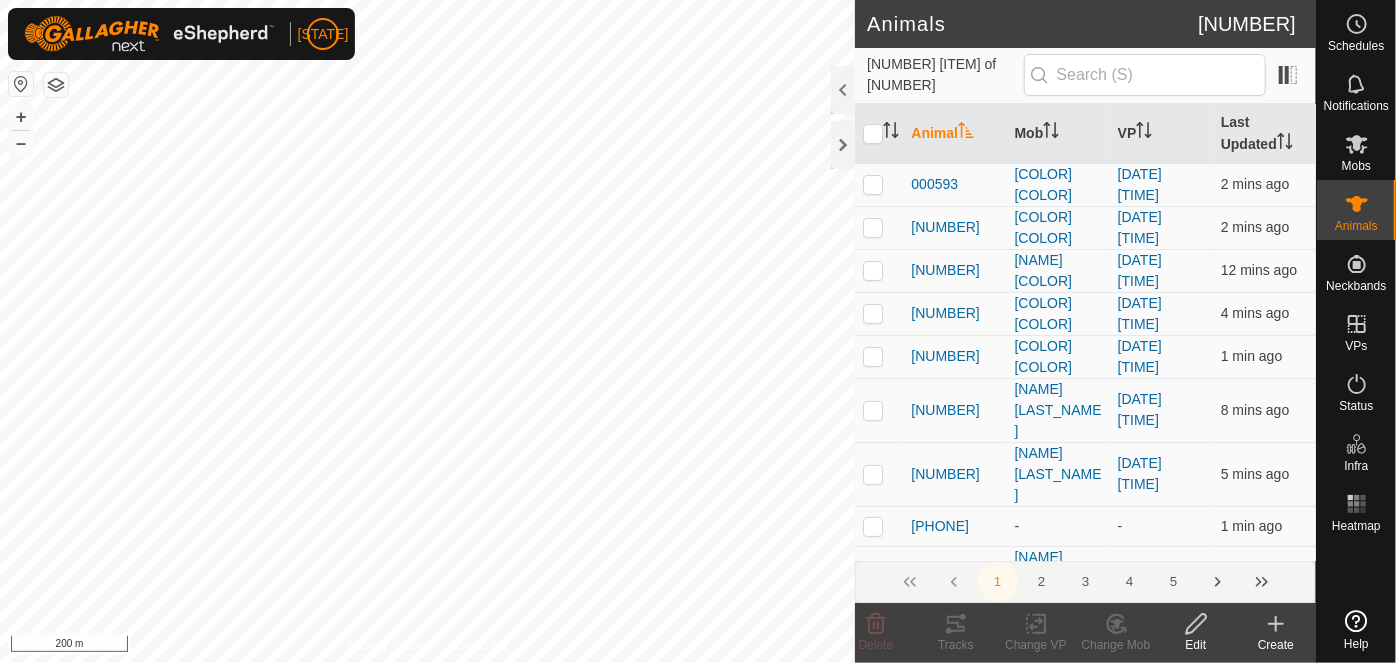 scroll, scrollTop: 0, scrollLeft: 0, axis: both 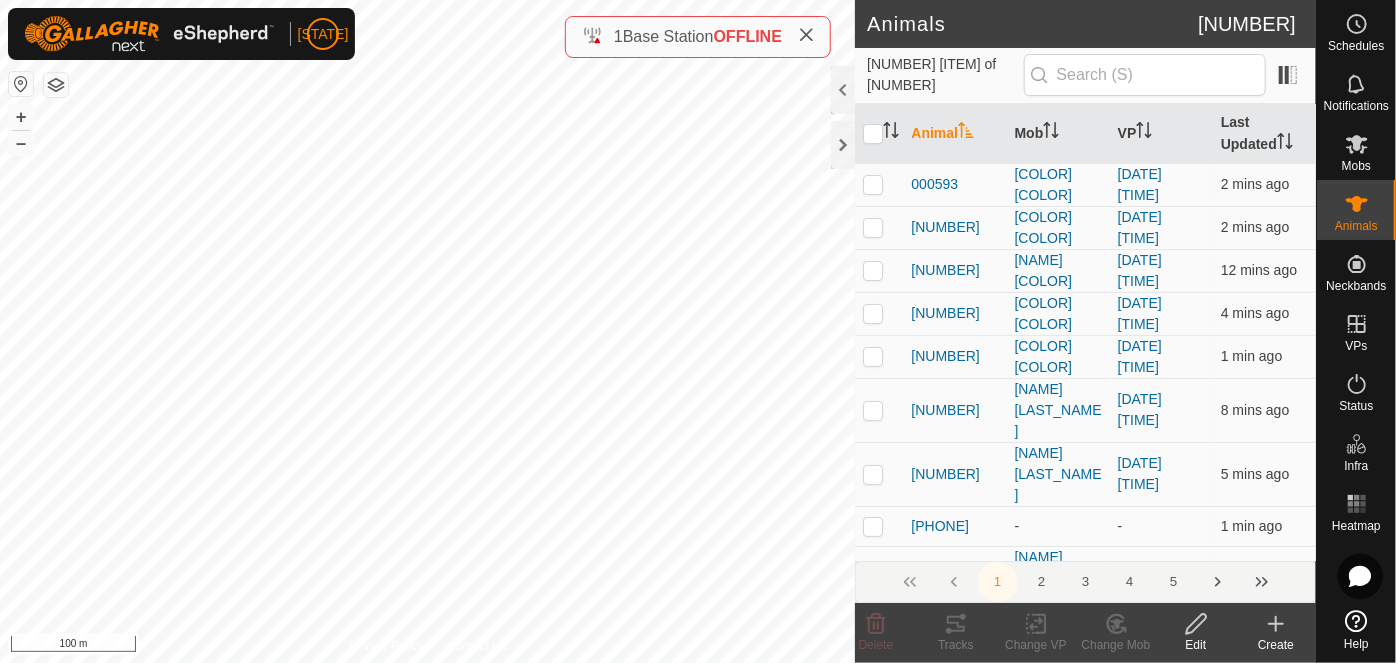 click 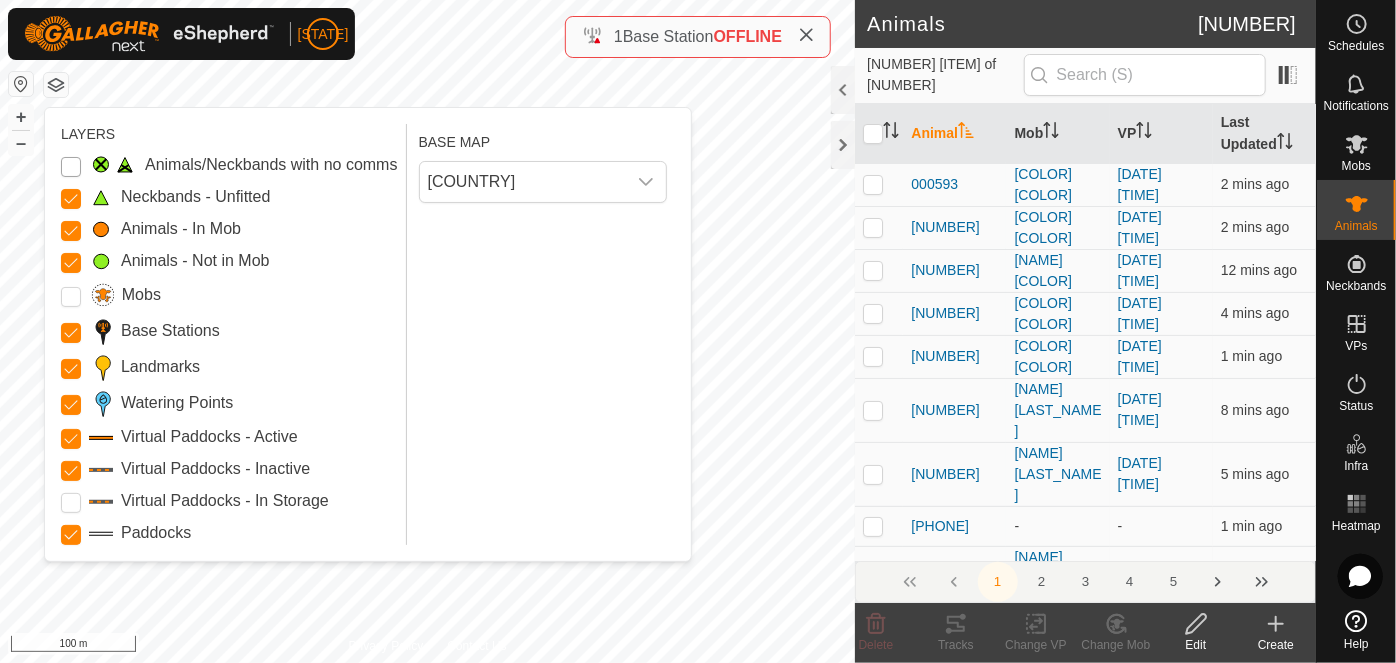 click on "Animals/Neckbands with no comms" at bounding box center (71, 167) 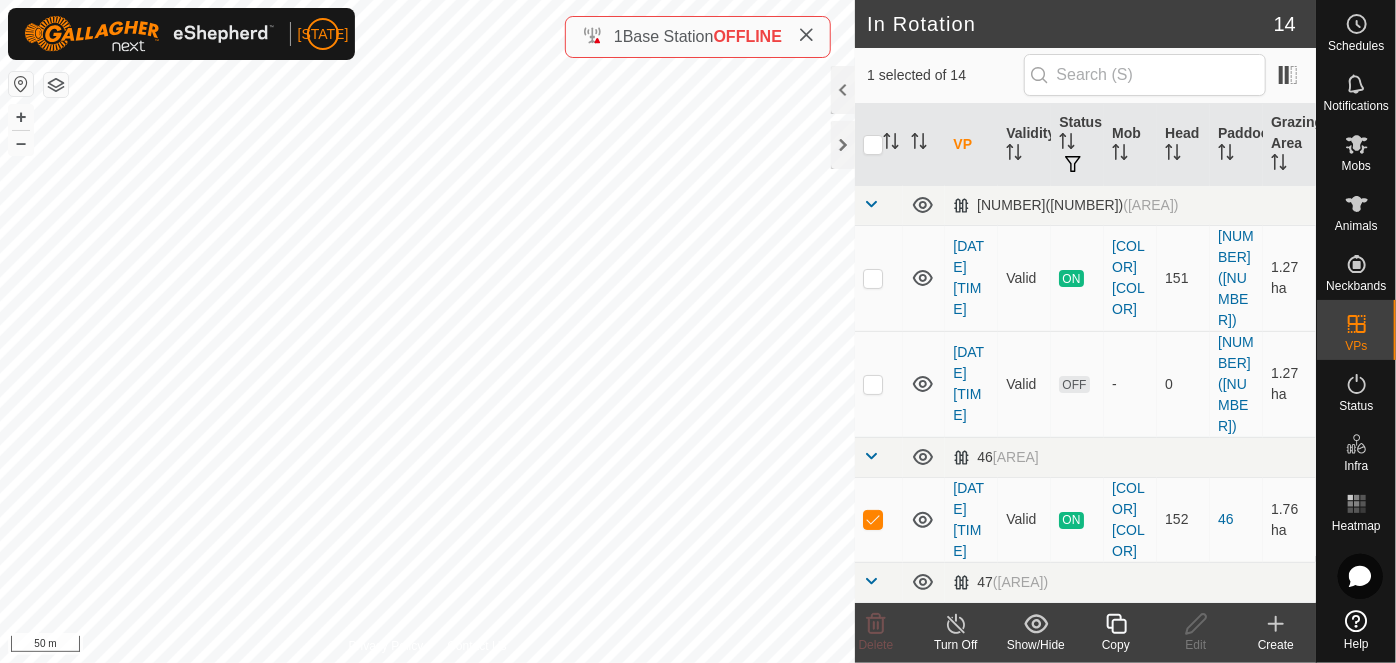 click 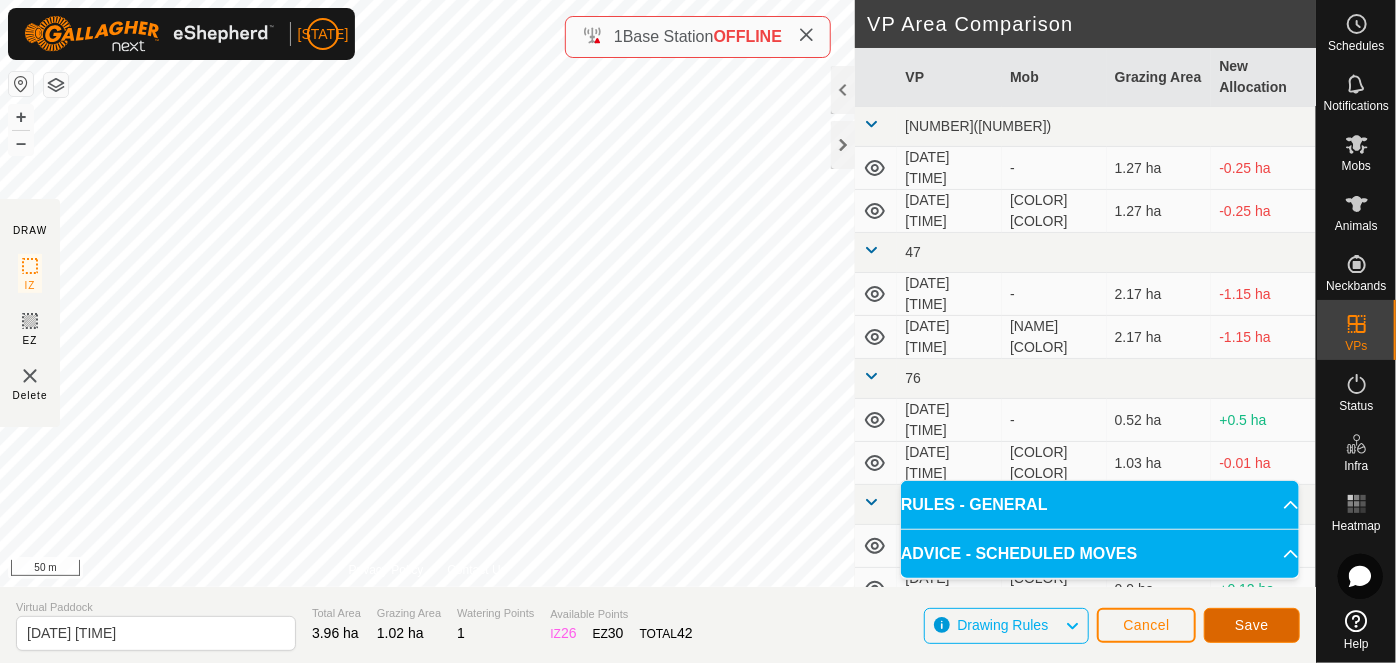 click on "Save" 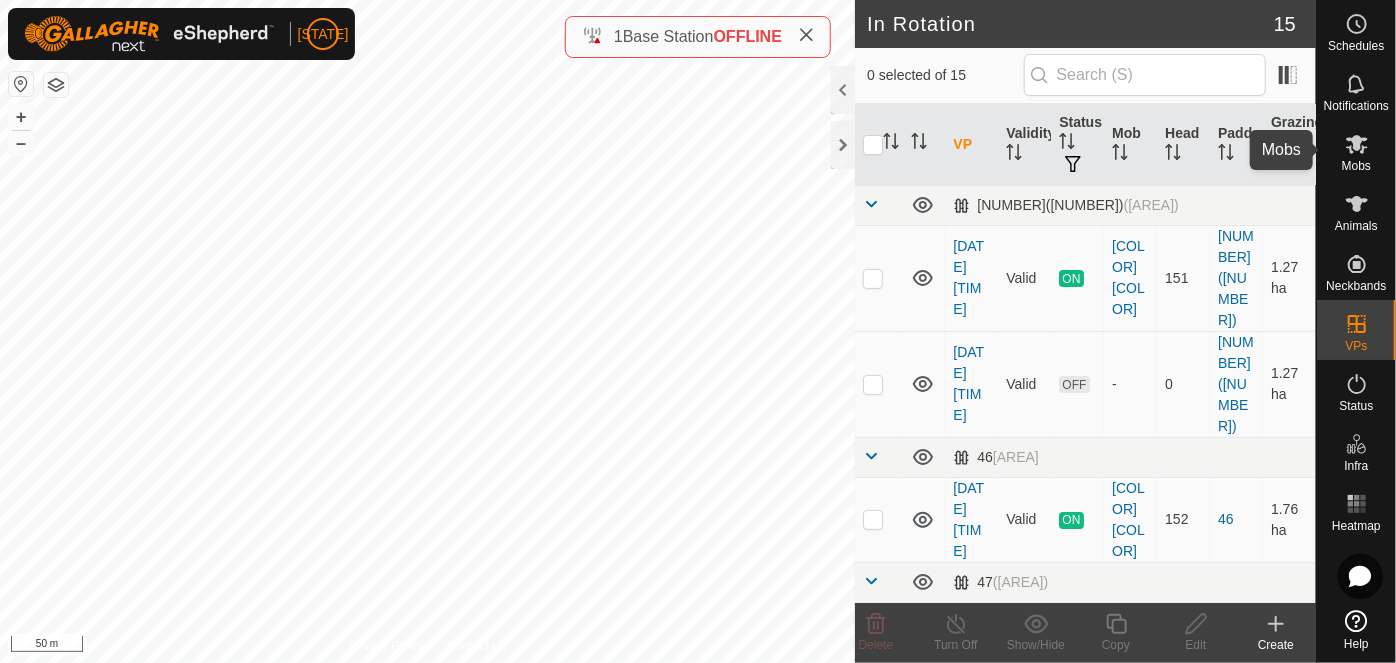 click at bounding box center [1357, 144] 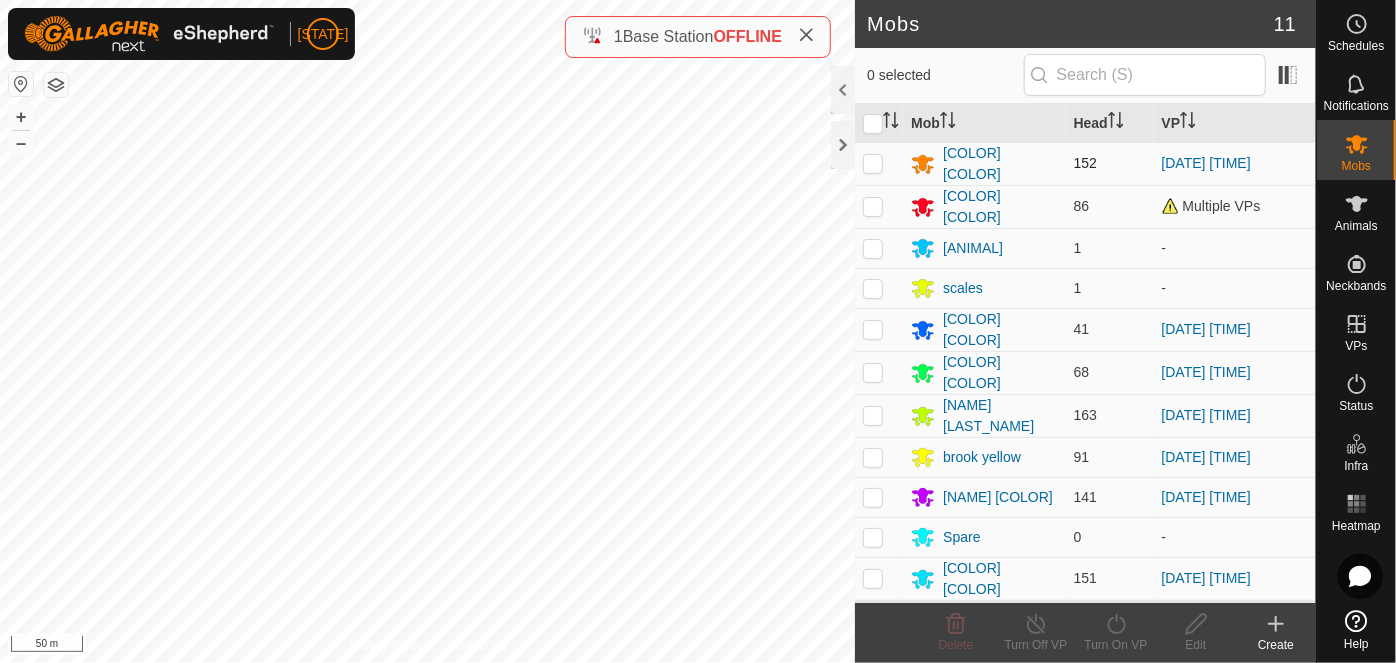 click at bounding box center [873, 163] 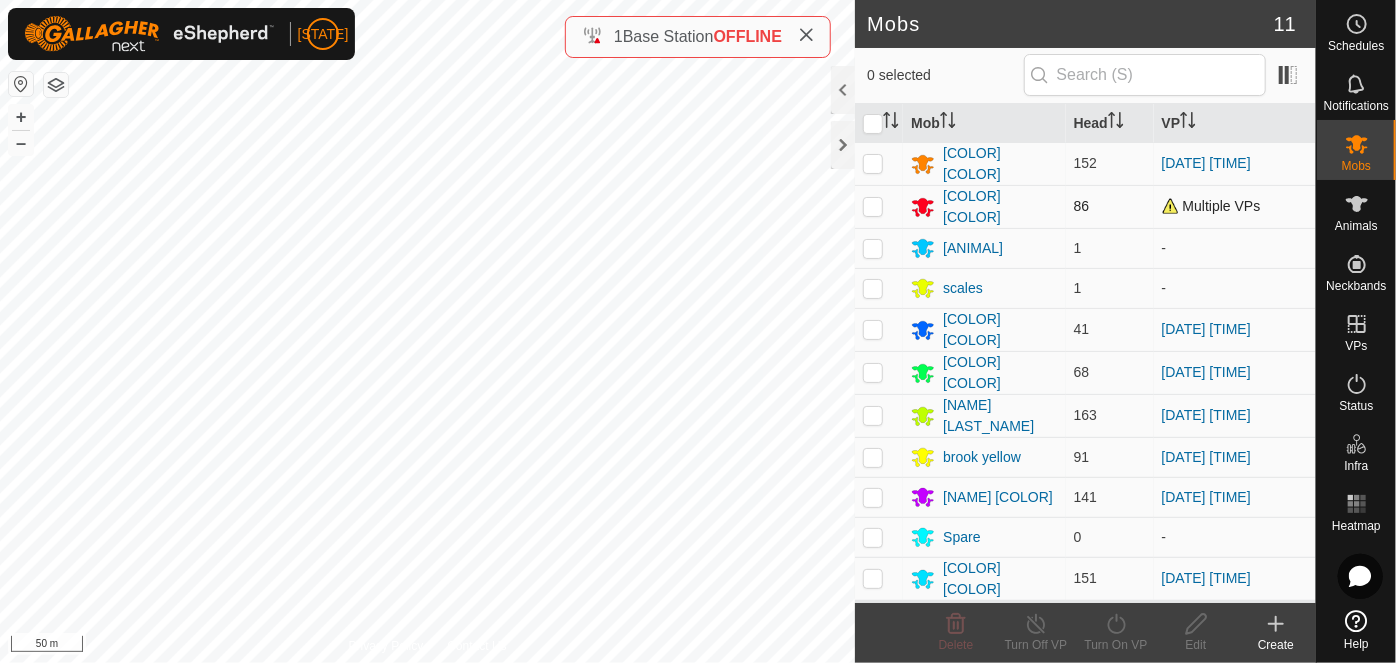 checkbox on "true" 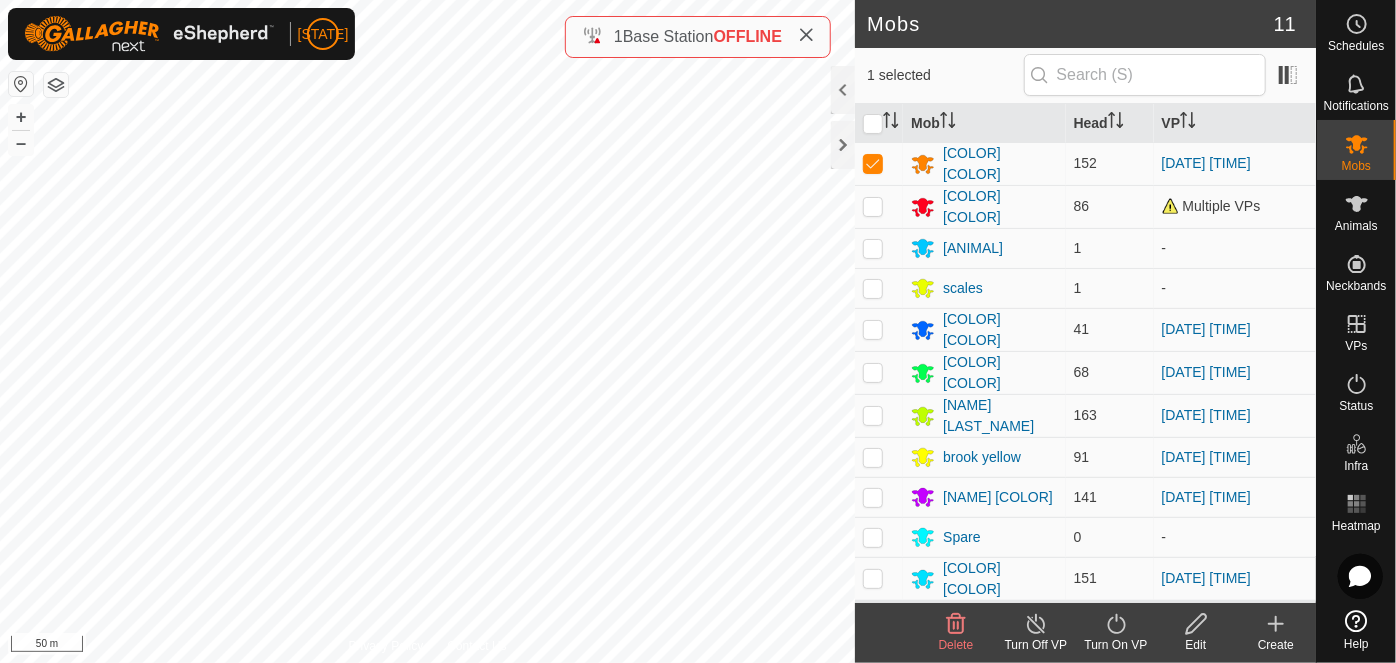 click 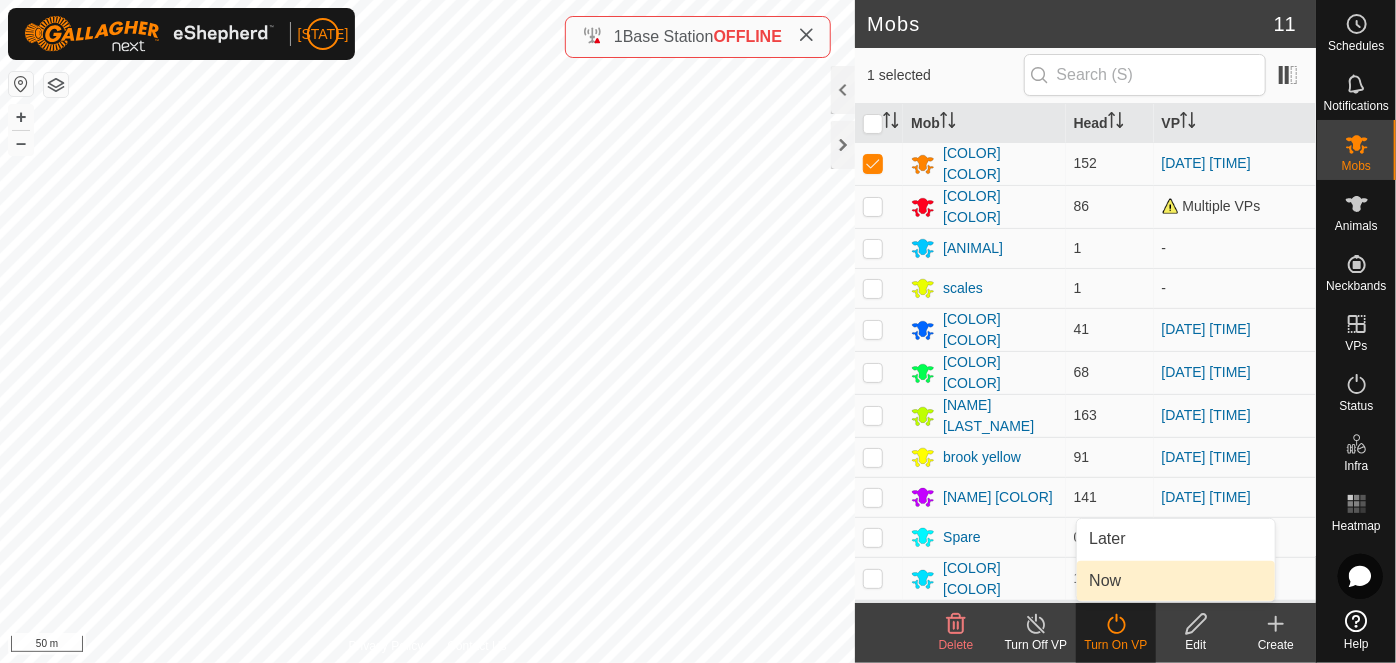 click on "Now" at bounding box center [1176, 581] 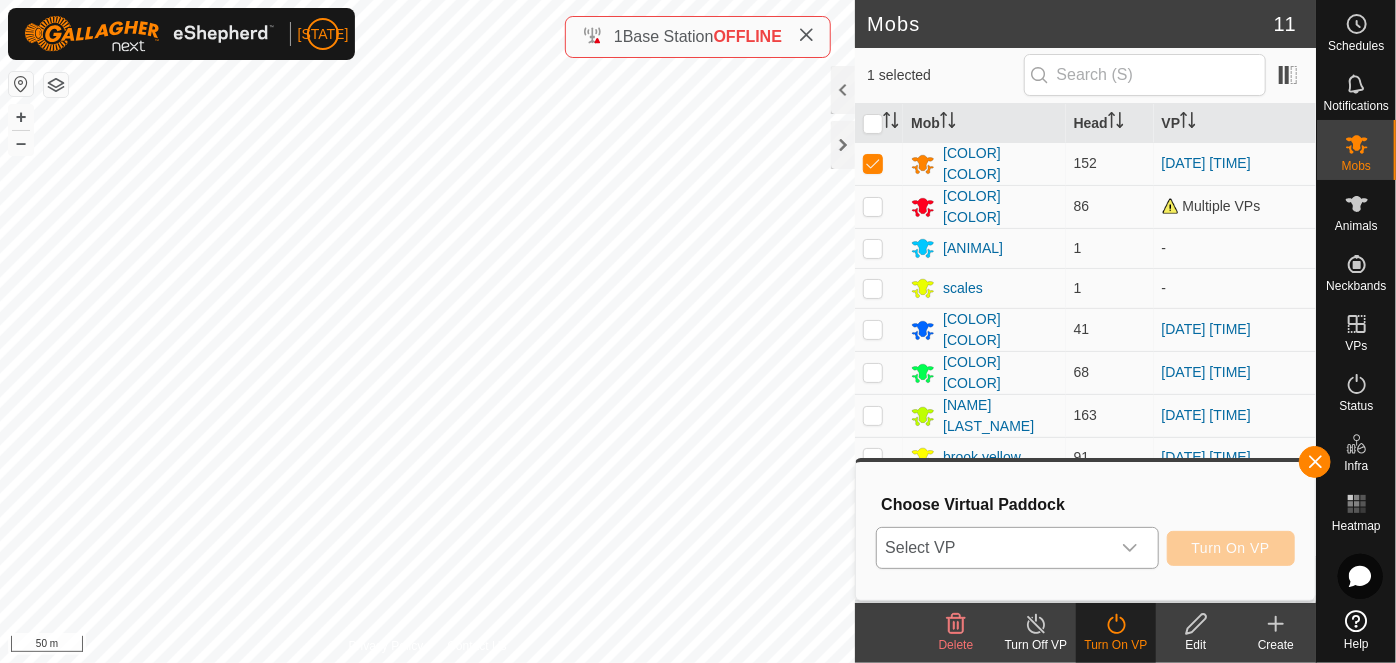 click 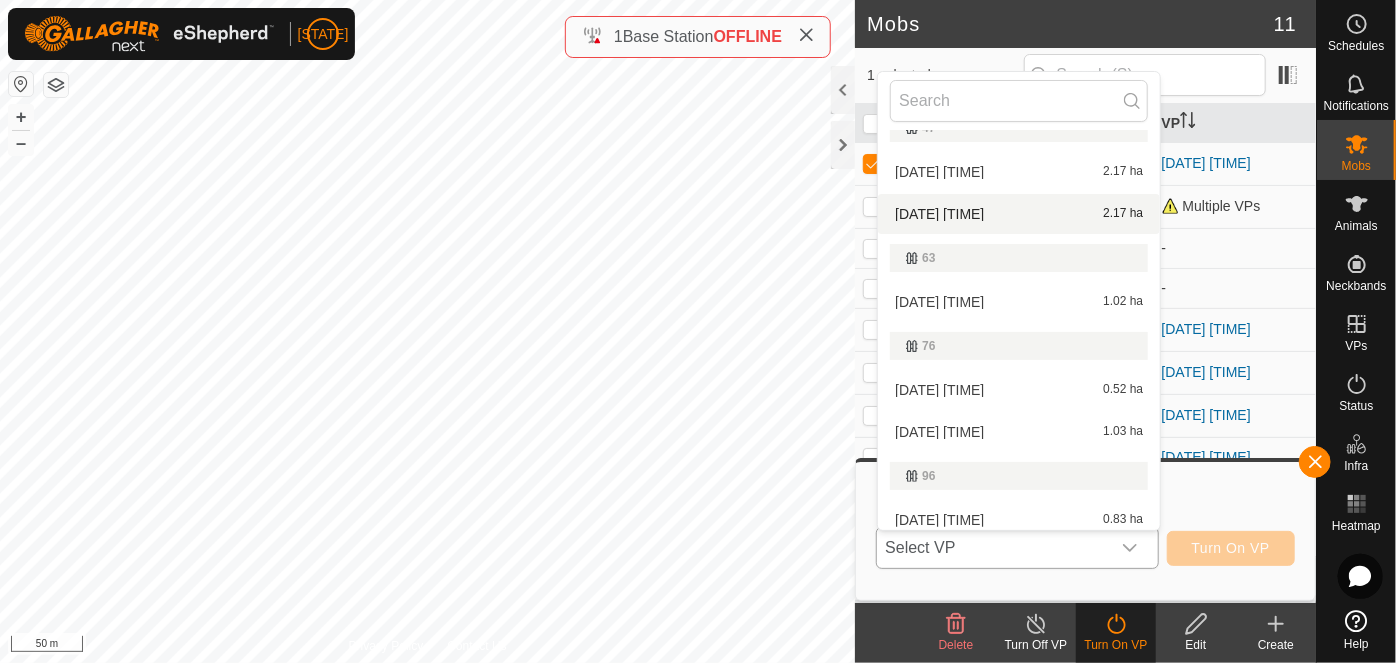 scroll, scrollTop: 272, scrollLeft: 0, axis: vertical 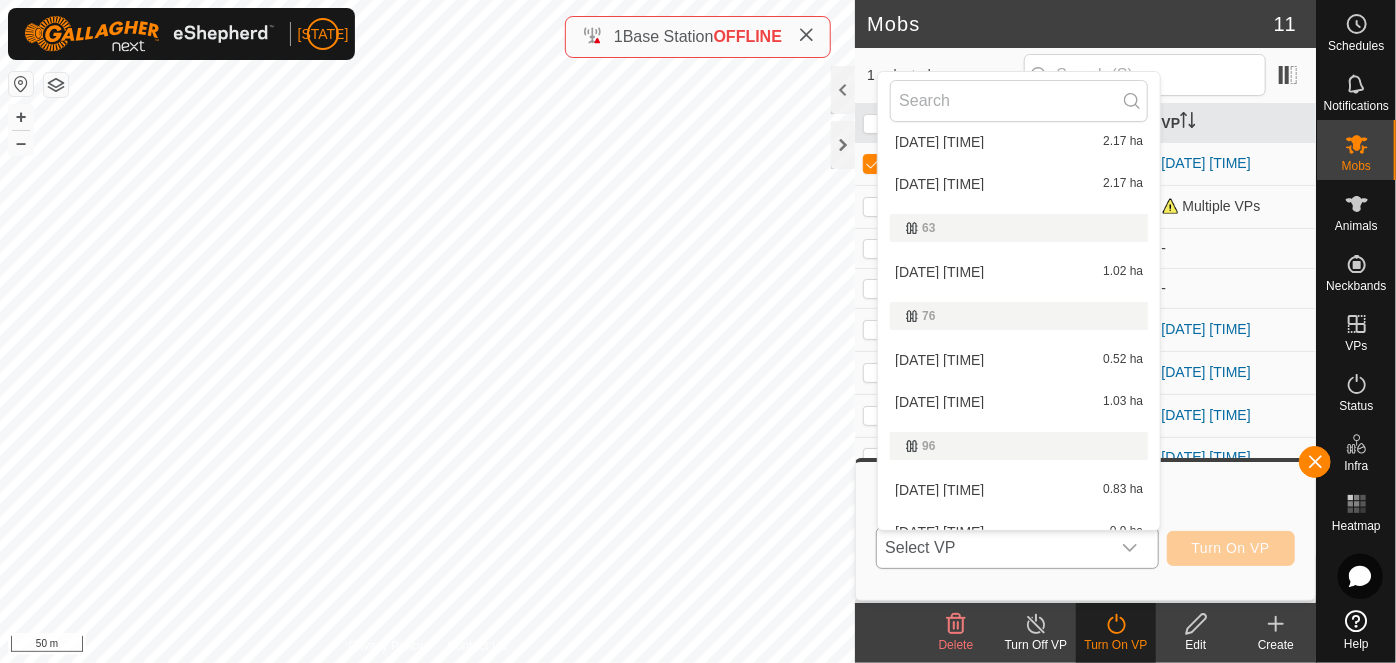 click on "2025-08-02 080534  1.02 ha" at bounding box center (1019, 272) 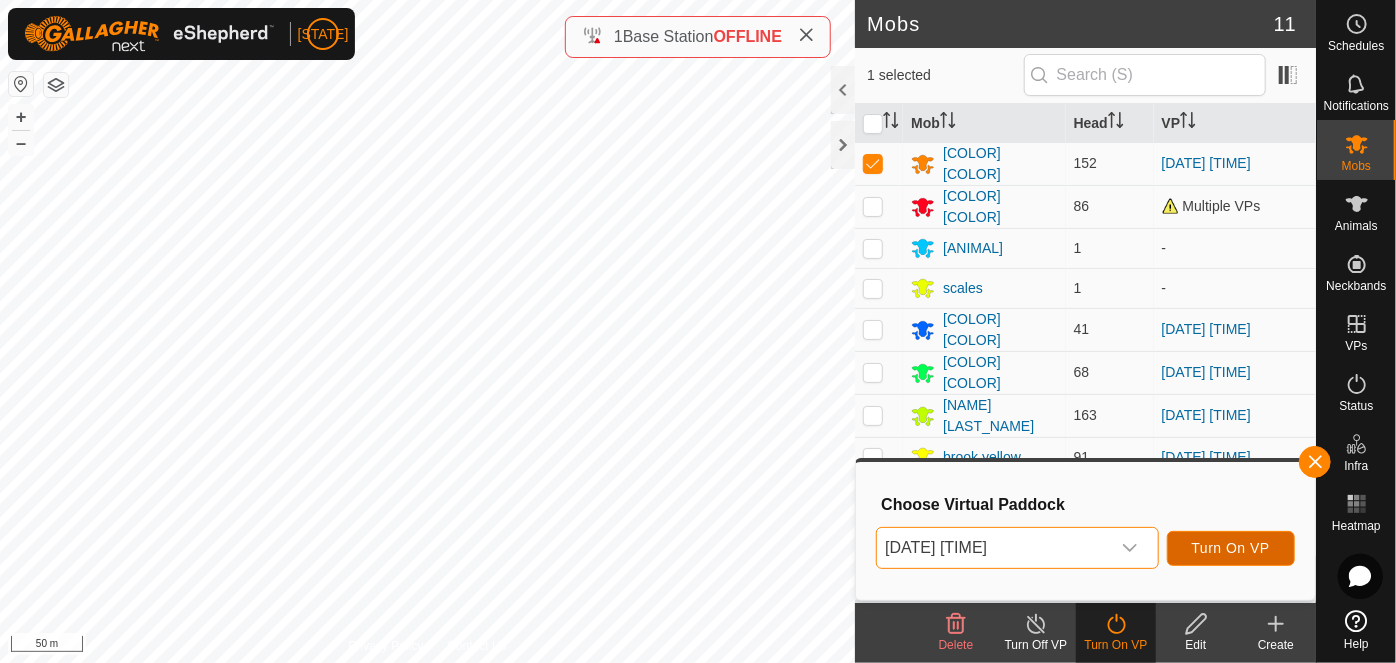 click on "Turn On VP" at bounding box center (1231, 548) 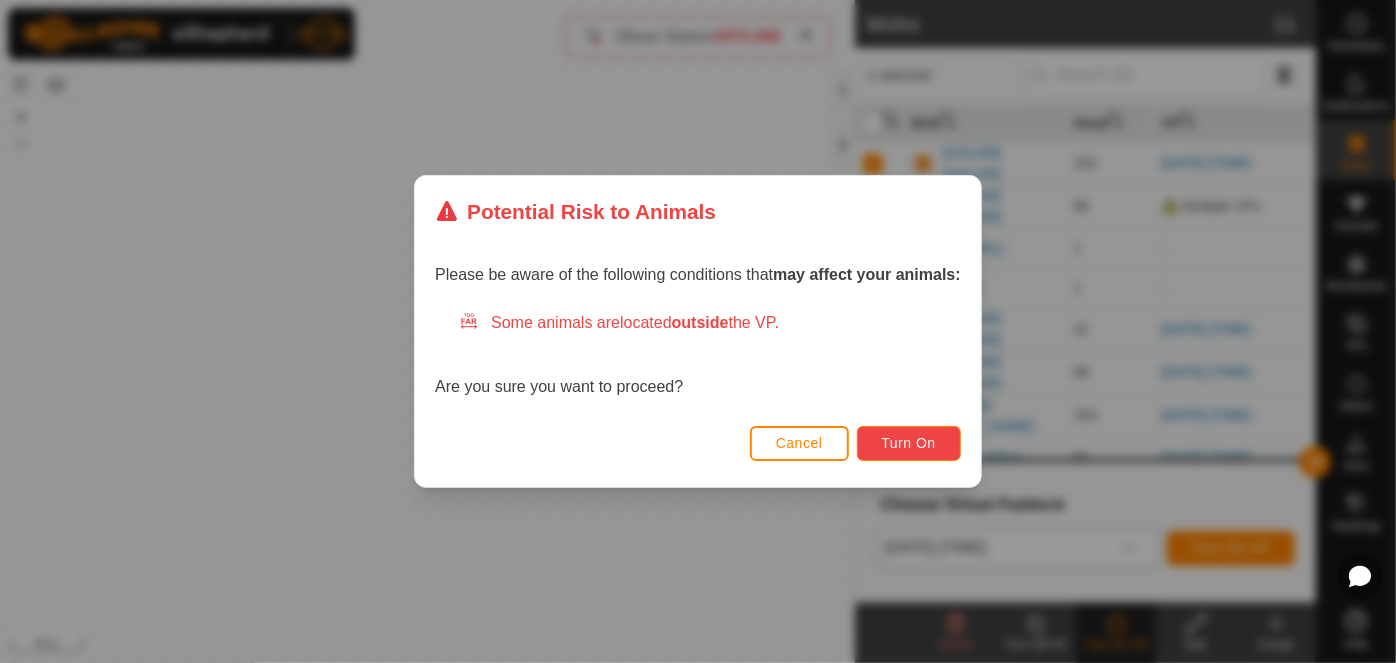 click on "Turn On" at bounding box center [909, 443] 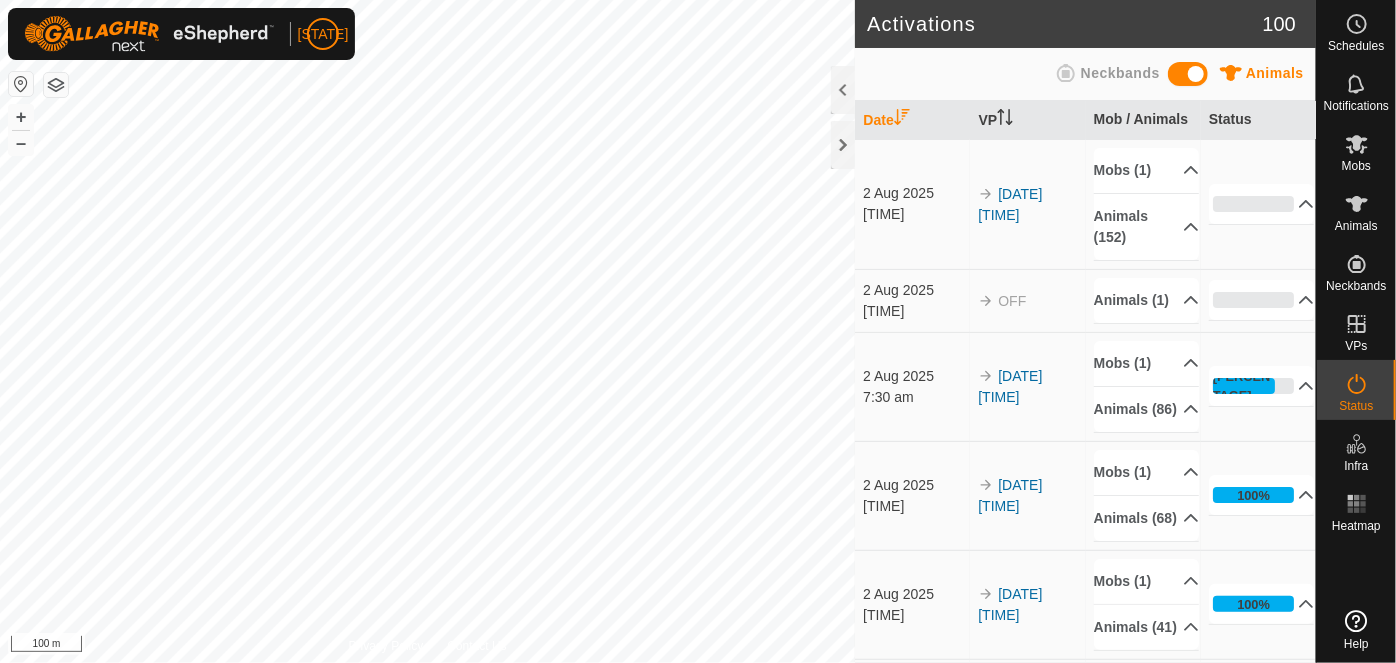 scroll, scrollTop: 0, scrollLeft: 0, axis: both 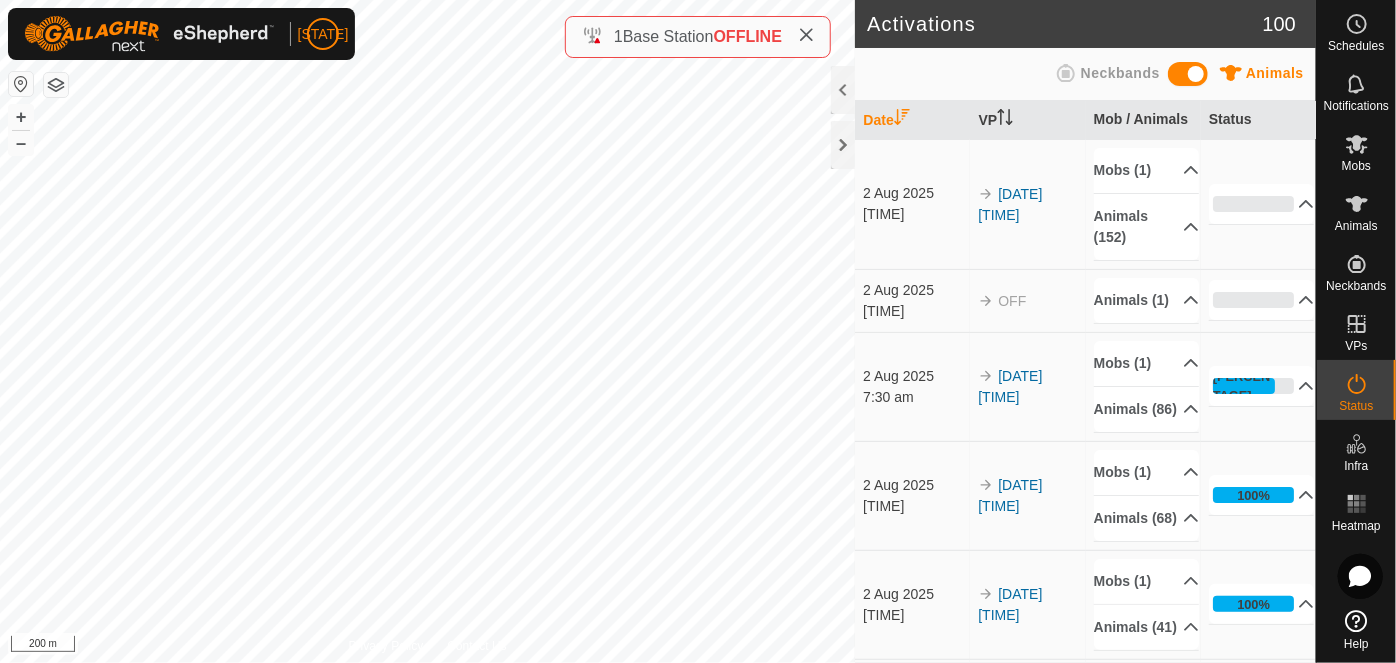 click 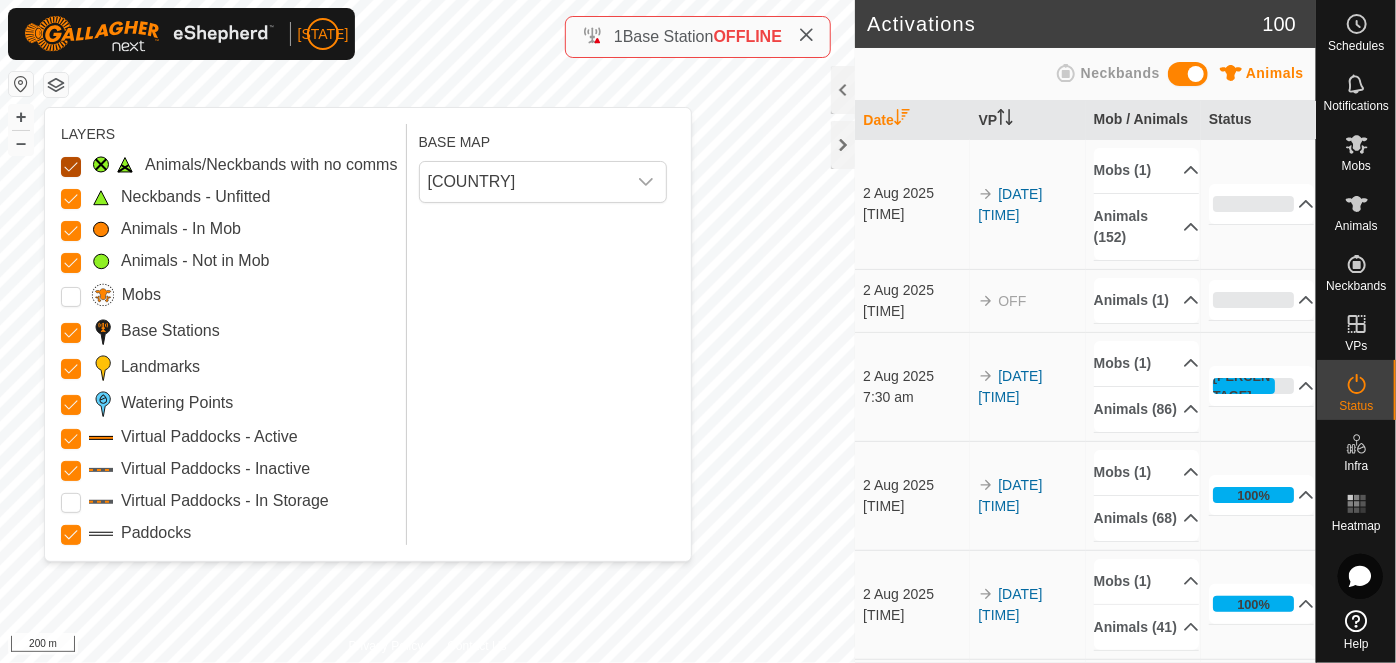 click on "Animals/Neckbands with no comms" at bounding box center (71, 167) 